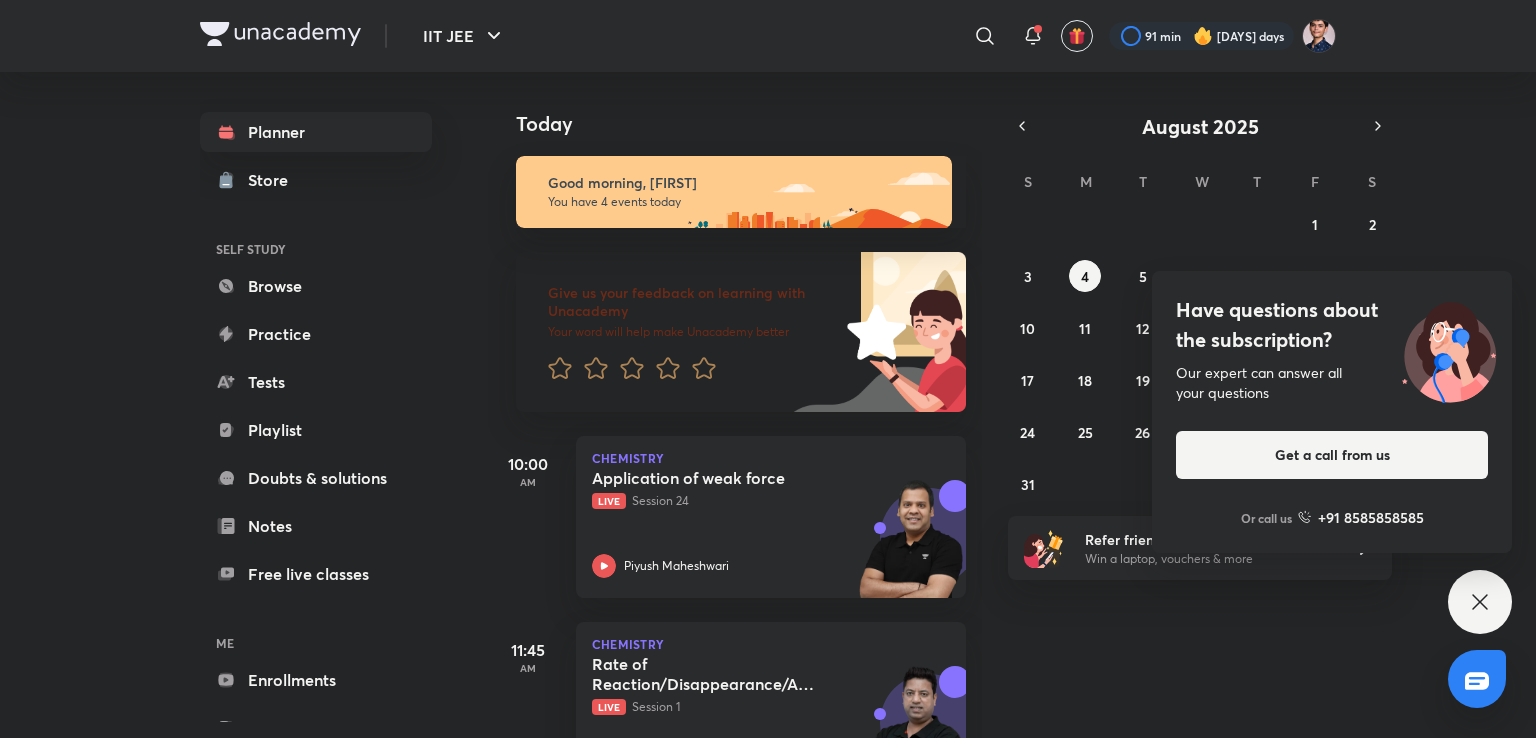 scroll, scrollTop: 0, scrollLeft: 0, axis: both 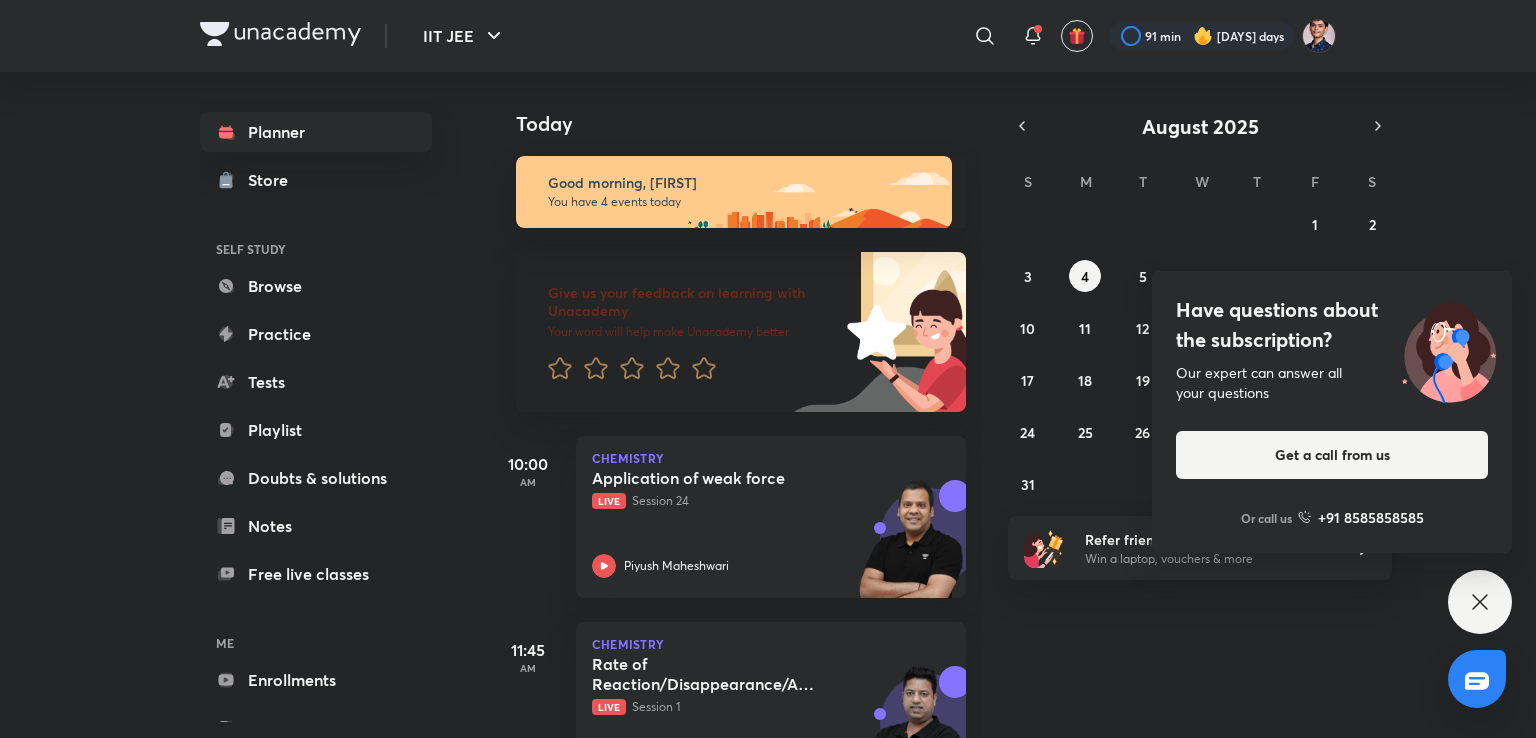 type 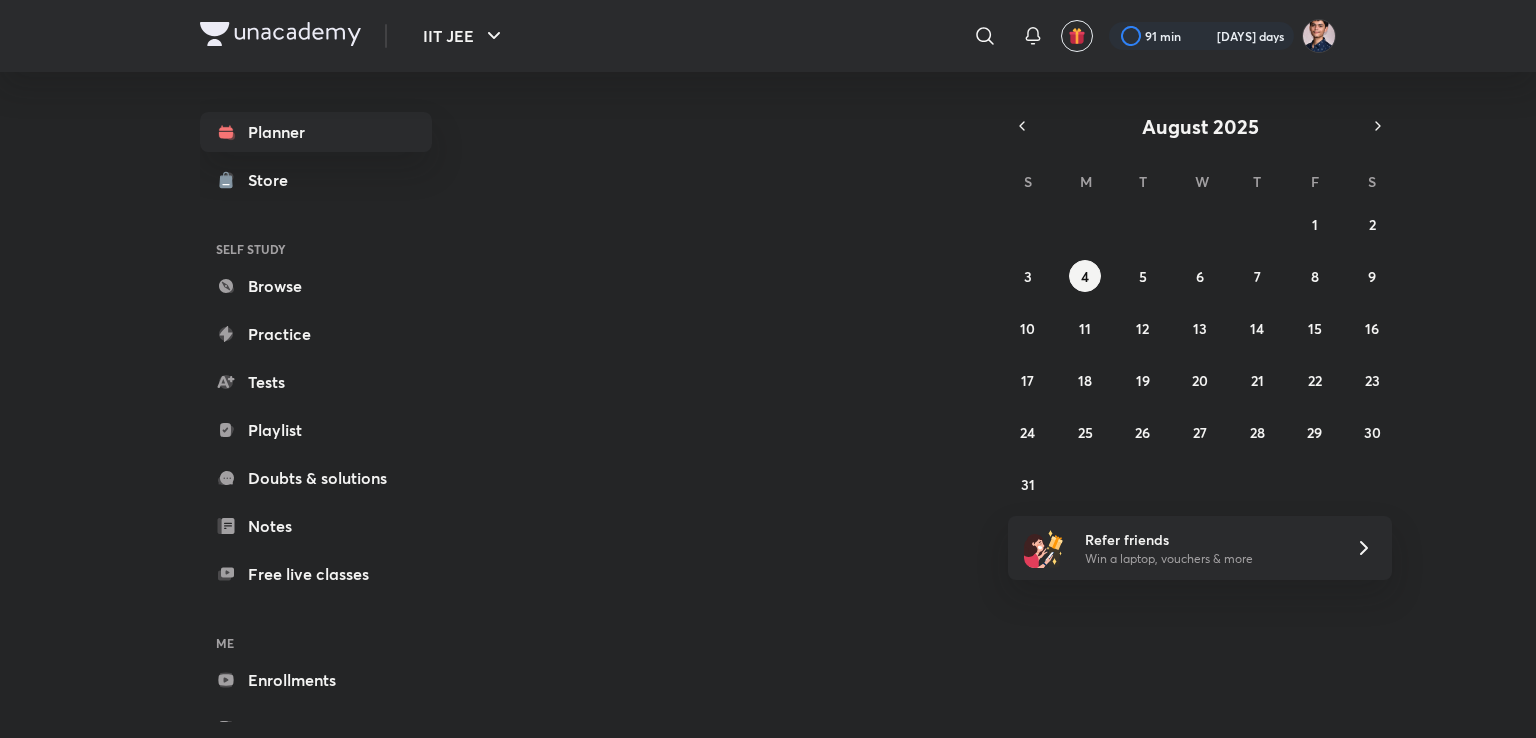 scroll, scrollTop: 0, scrollLeft: 0, axis: both 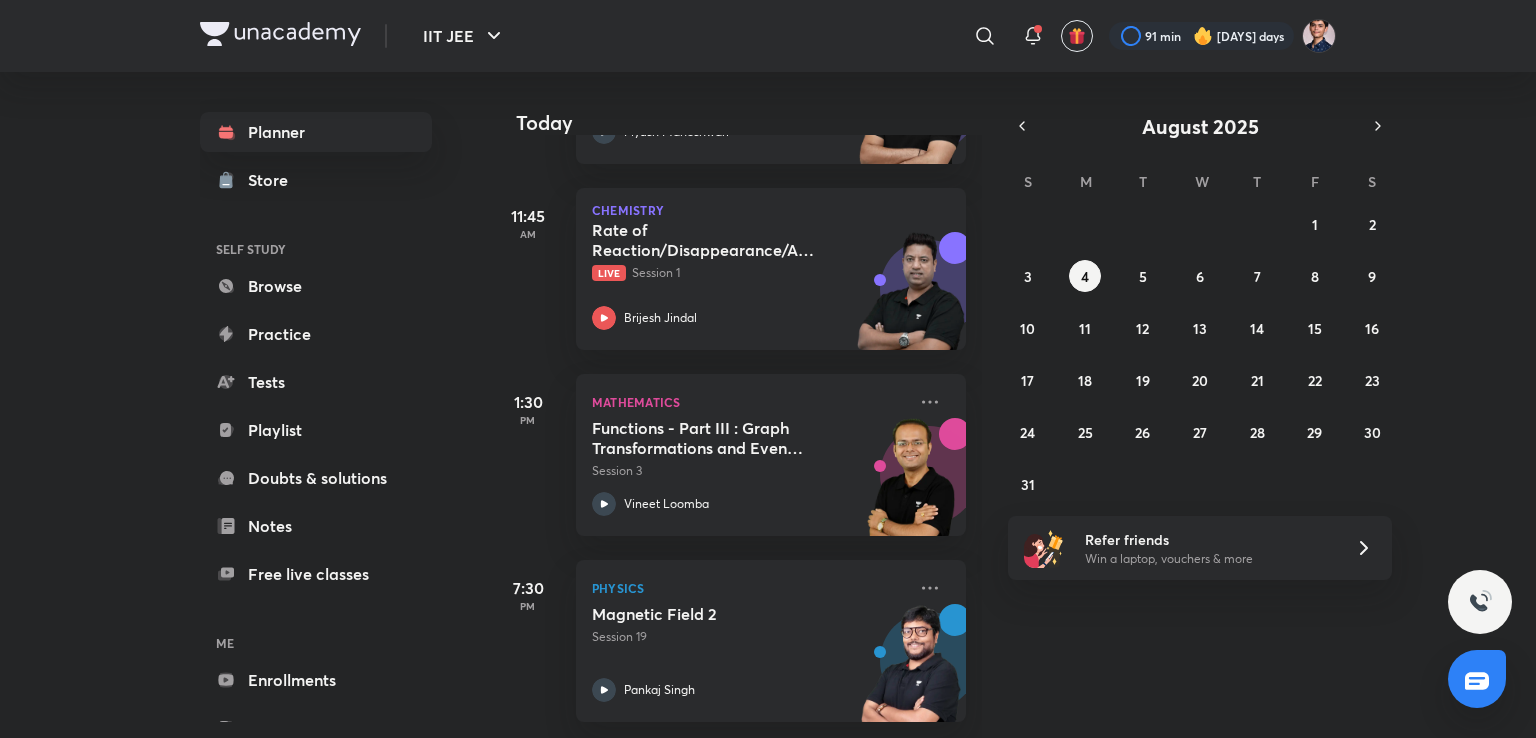 click on "Today Good afternoon, SHREYANSH You have 4 events today Give us your feedback on learning with Unacademy Your word will help make Unacademy better 10:00 AM Chemistry Application of weak force Session 24 Piyush Maheshwari 11:45 AM Chemistry Rate of Reaction/Disappearance/Appearance, Average and Instantaneous Rates Live Session 1 Brijesh Jindal 1:30 PM Mathematics Functions - Part III : Graph Transformations and Even Odd Functions Session 3 Vineet Loomba 7:30 PM Physics Magnetic Field 2 Session 19 Pankaj Singh" at bounding box center [1010, 405] 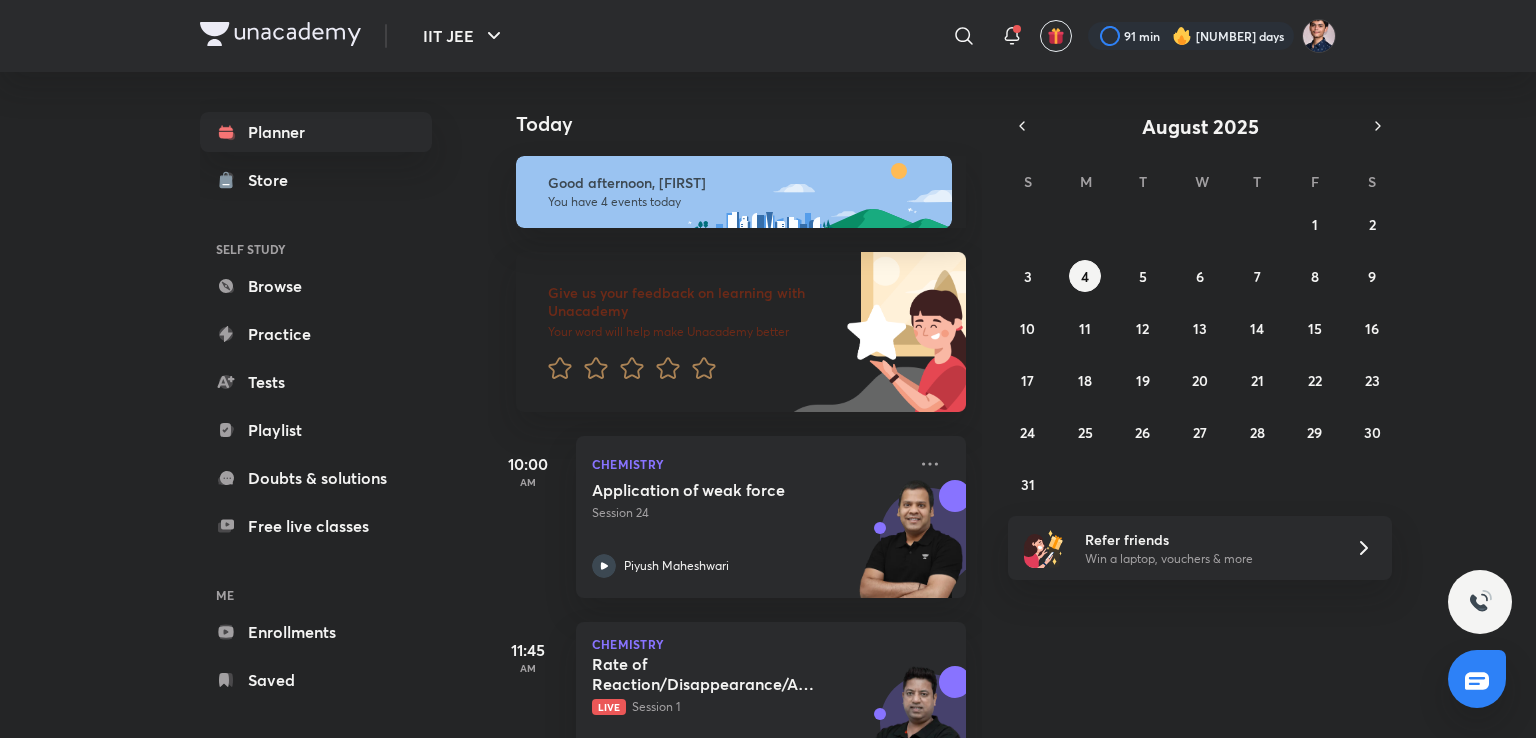 scroll, scrollTop: 0, scrollLeft: 0, axis: both 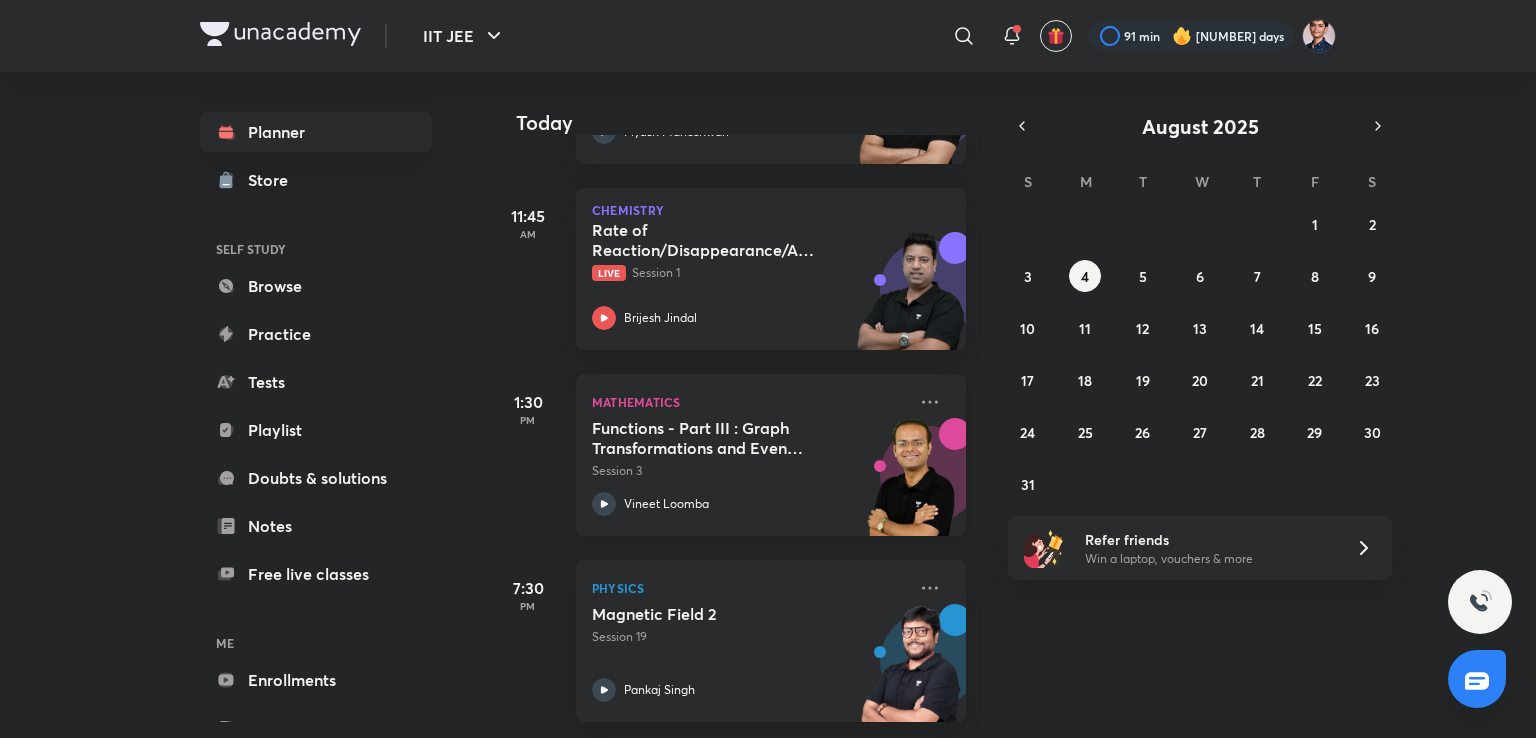 click on "Functions - Part III : Graph Transformations and Even Odd Functions Session 3" at bounding box center [749, 449] 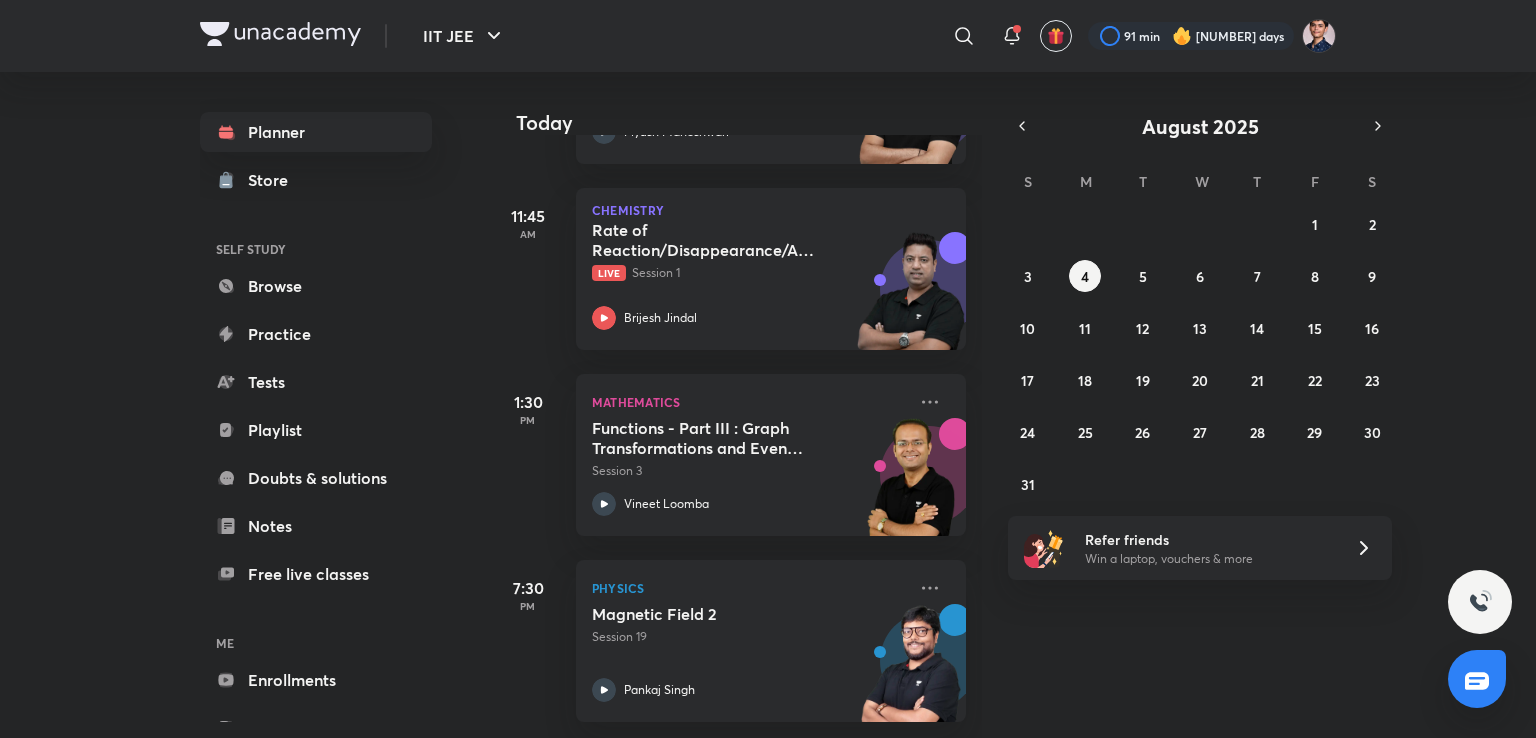 scroll, scrollTop: 0, scrollLeft: 0, axis: both 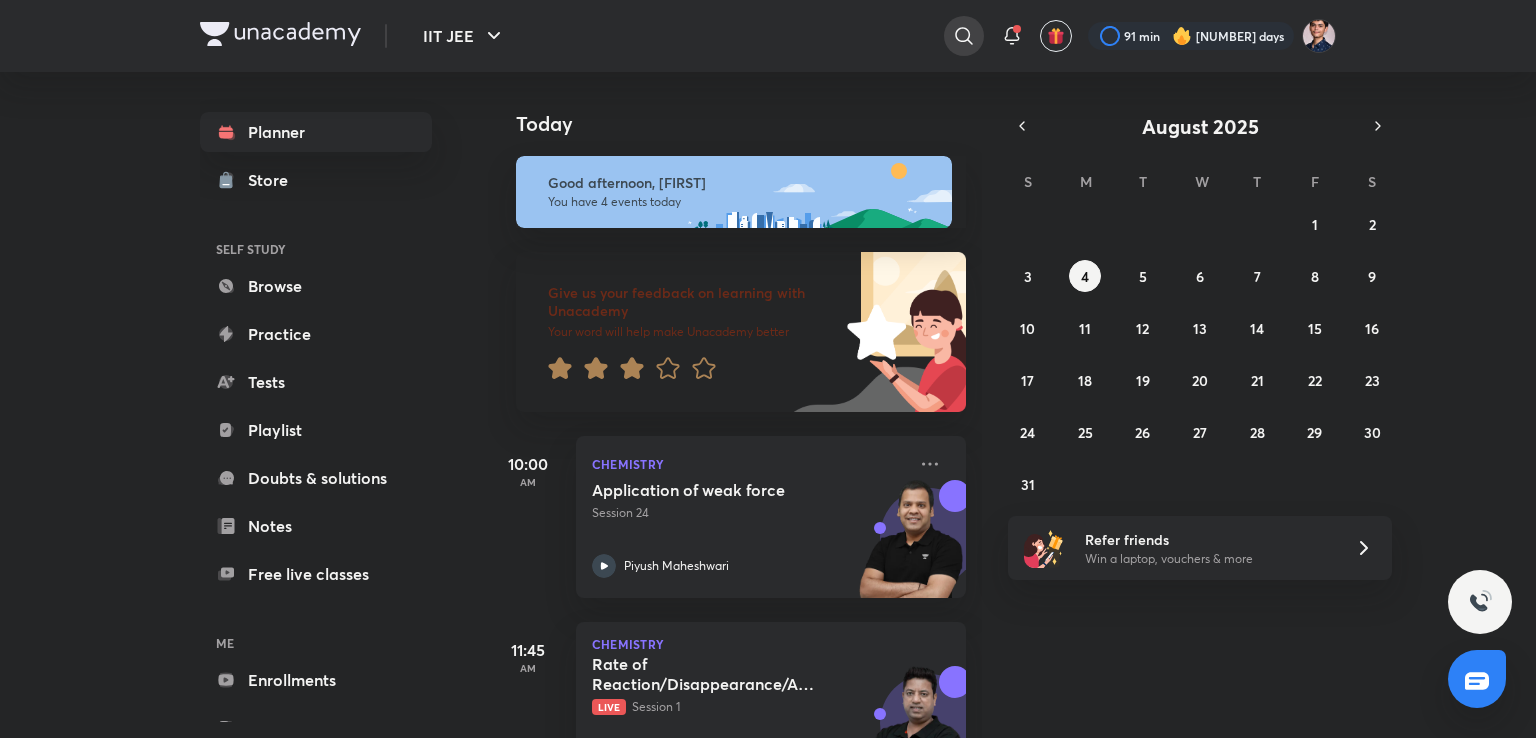 click 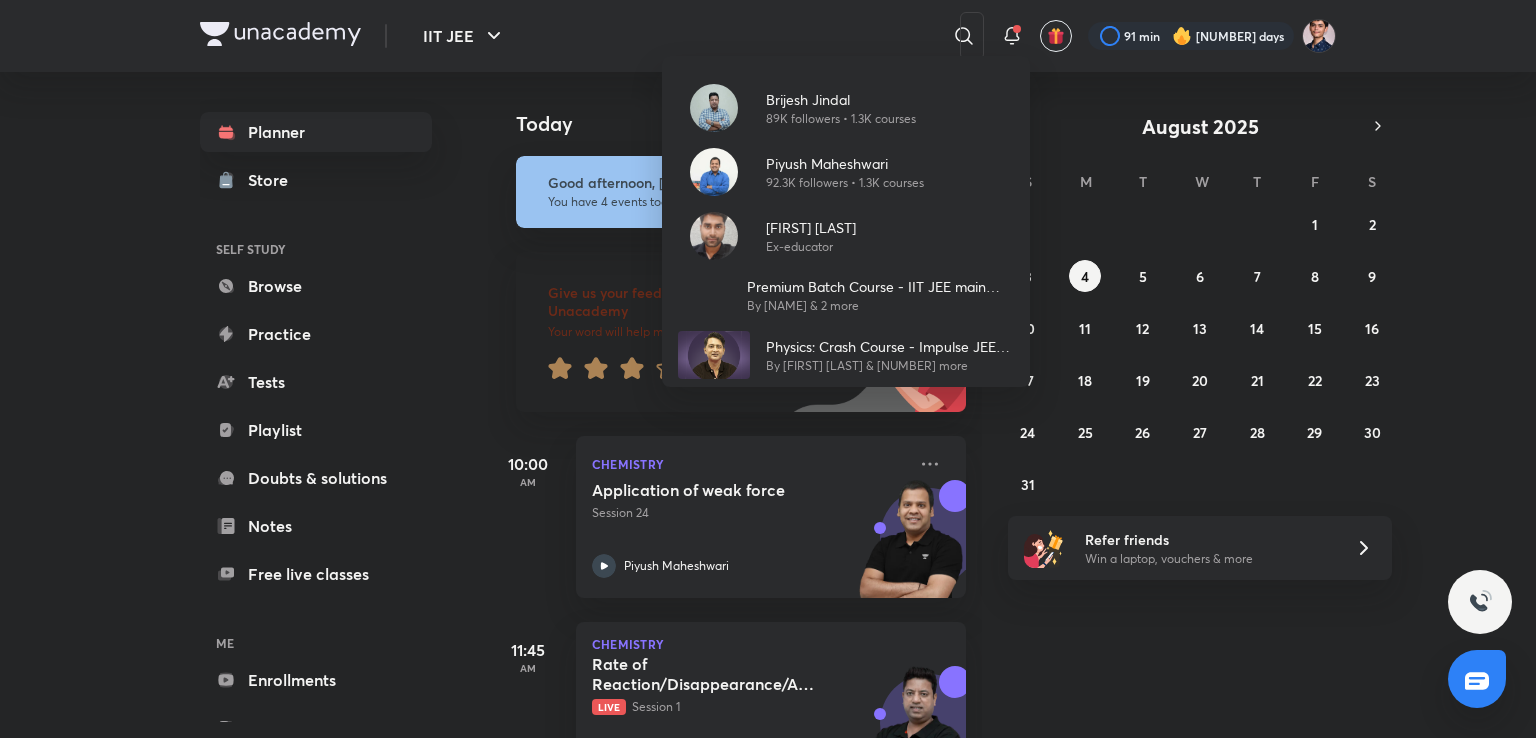 click on "[FIRST] [LAST] [NUMBER] followers • [NUMBER]K courses [FIRST] [LAST] [NUMBER]K followers • [NUMBER]K courses [FIRST] [LAST] Ex-educator Premium Batch Course - IIT JEE main and Advance 2023 By [FIRST] [LAST] & [NUMBER] more Physics: Crash Course - Impulse JEE IIT Mains/Advance By [FIRST] [LAST] & [NUMBER] more" at bounding box center [768, 369] 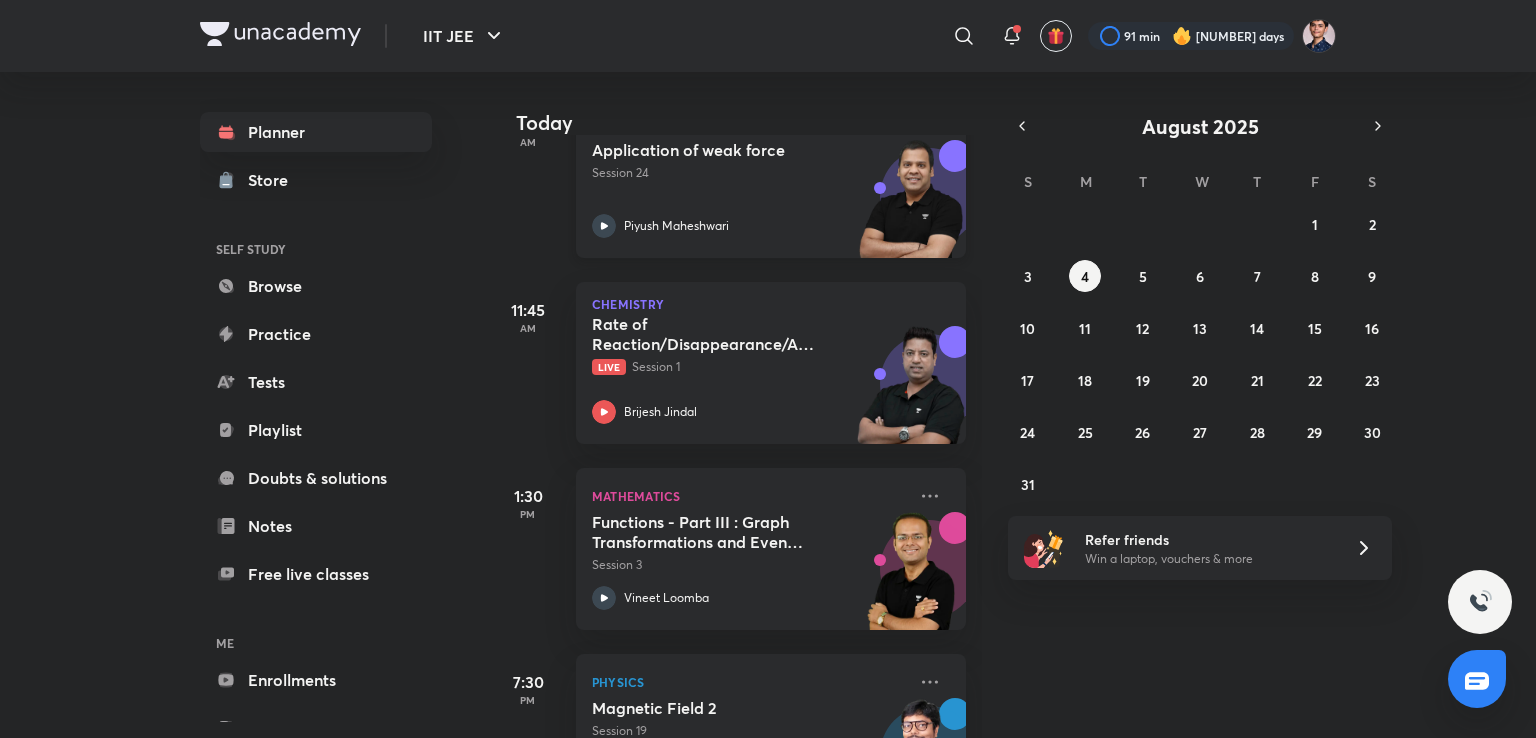 scroll, scrollTop: 449, scrollLeft: 0, axis: vertical 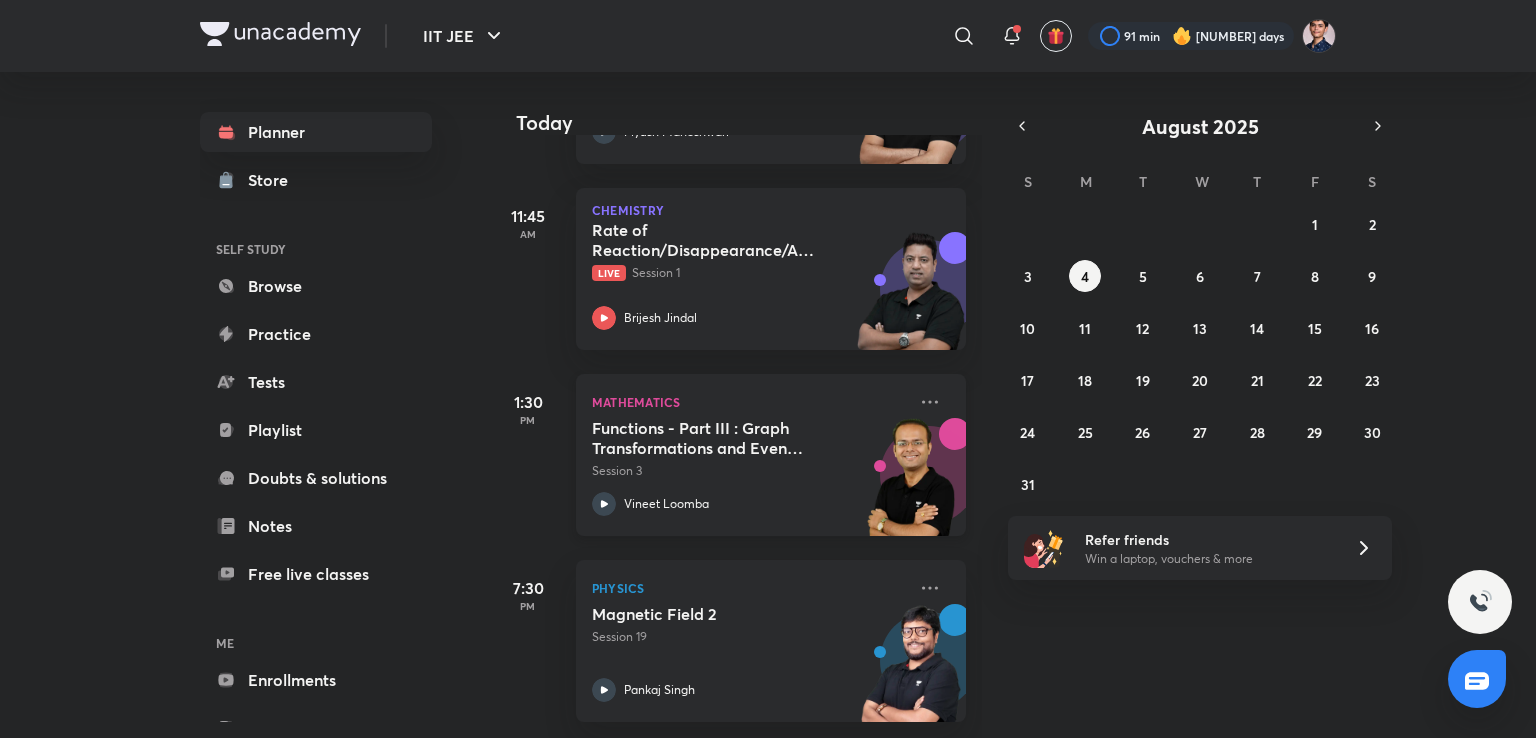 click on "Session 3" at bounding box center (749, 471) 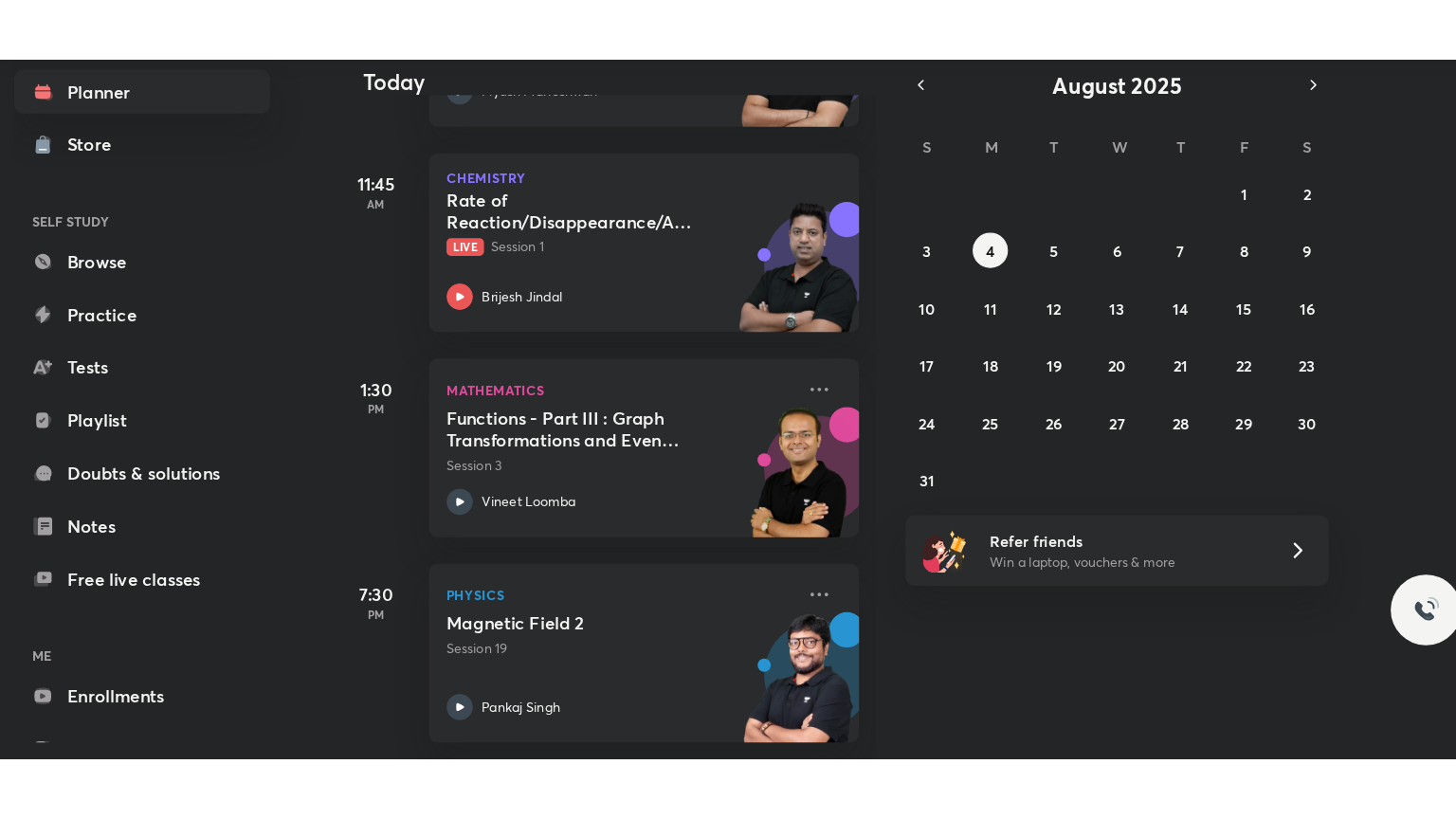 scroll, scrollTop: 0, scrollLeft: 0, axis: both 